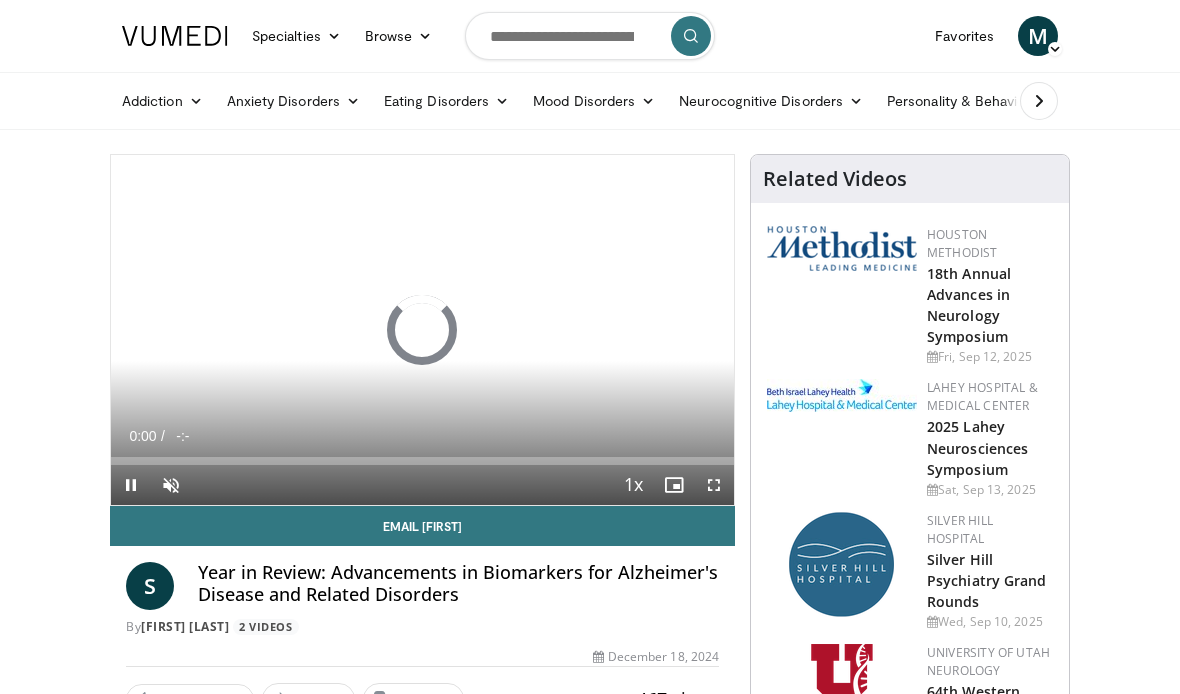 scroll, scrollTop: 1, scrollLeft: 0, axis: vertical 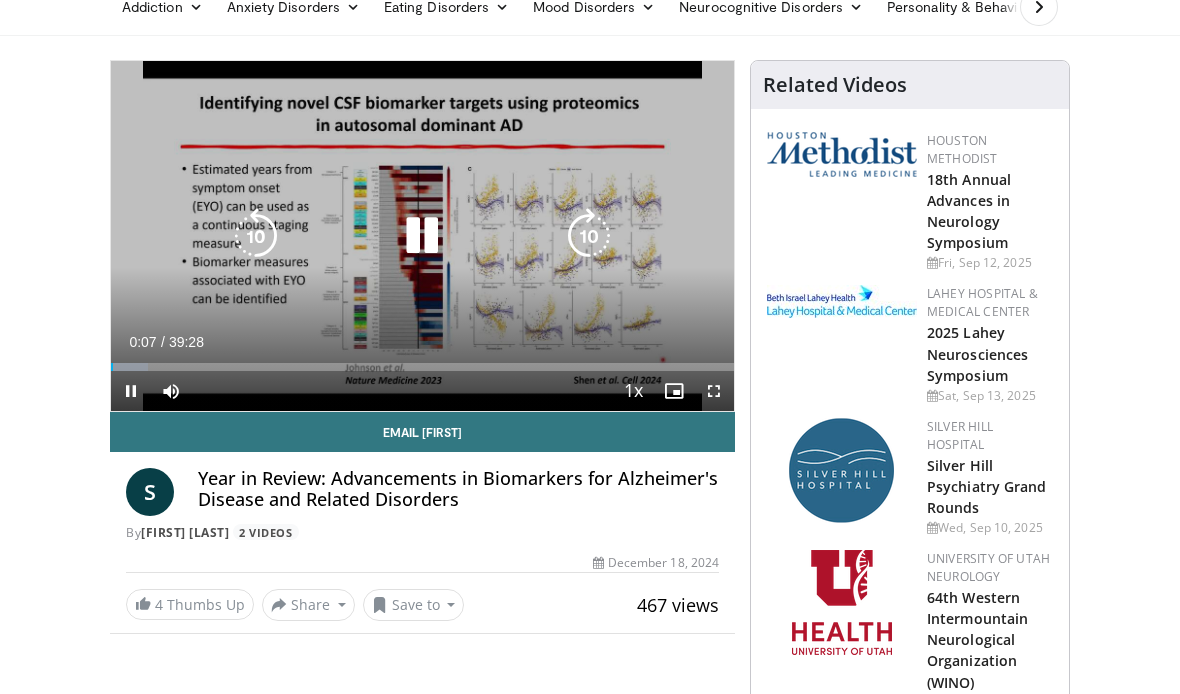 click at bounding box center (714, 391) 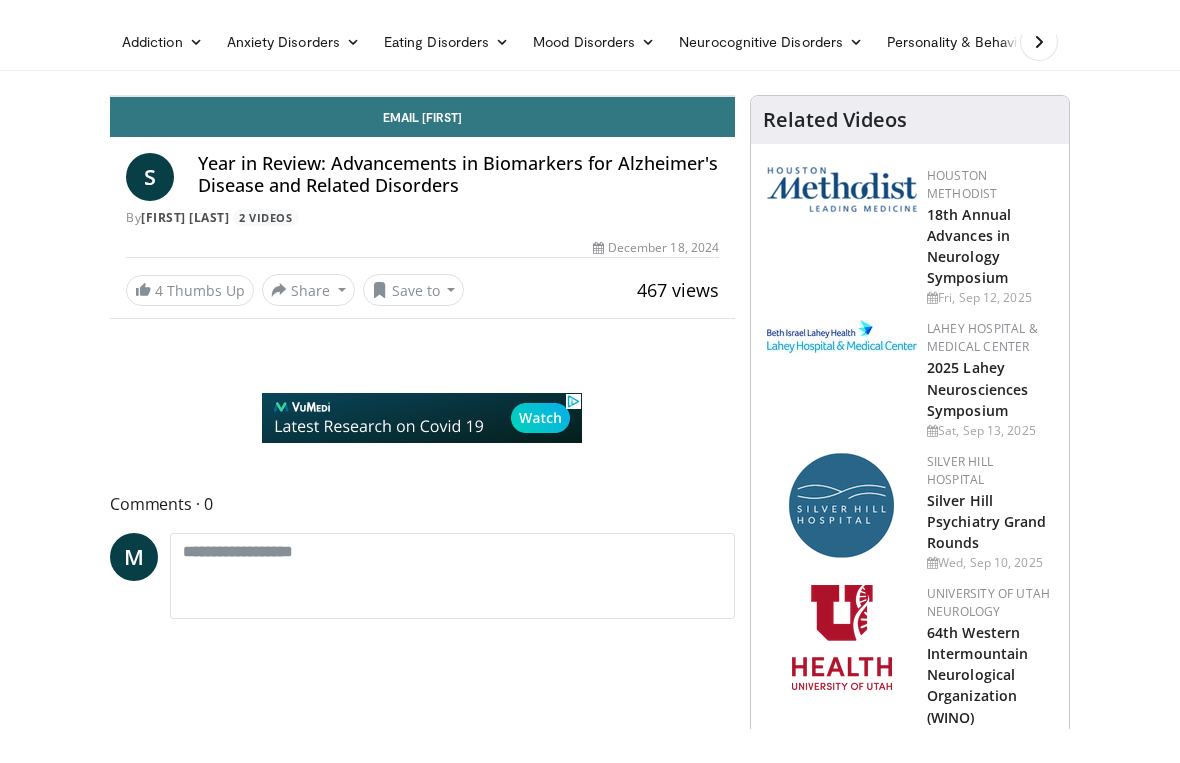 scroll, scrollTop: 24, scrollLeft: 0, axis: vertical 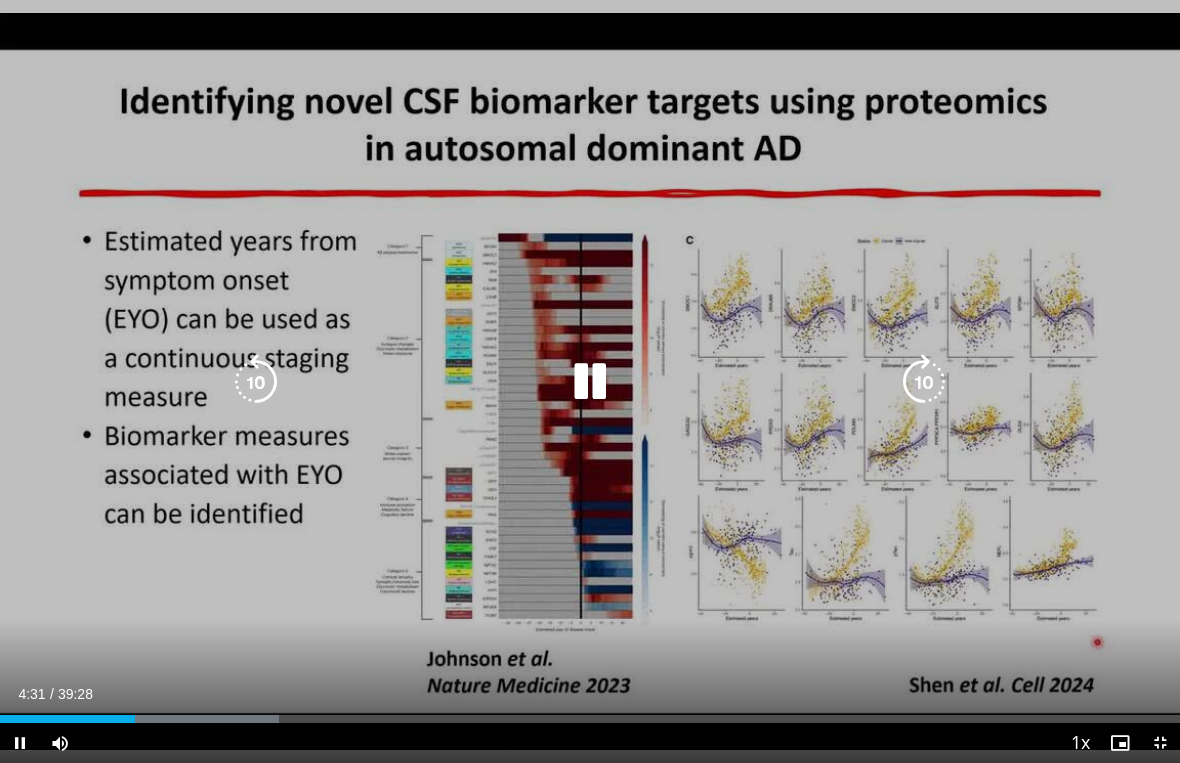 click at bounding box center (590, 382) 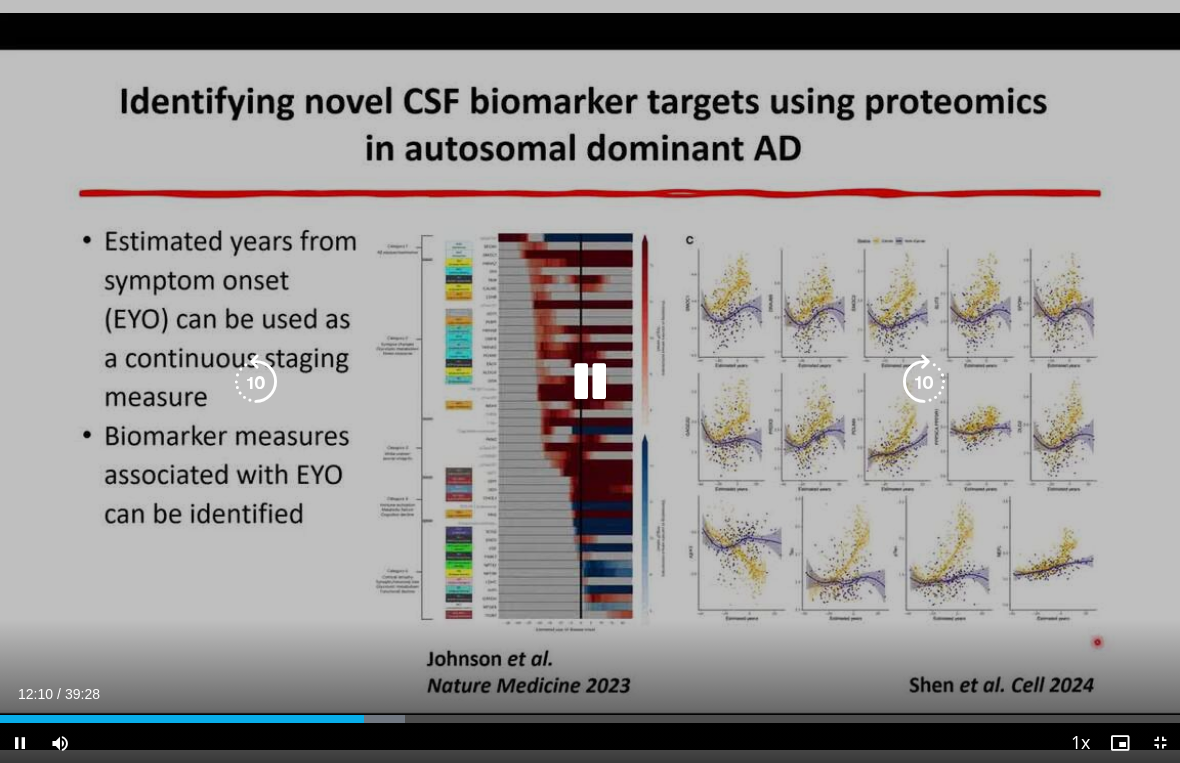 click at bounding box center [590, 382] 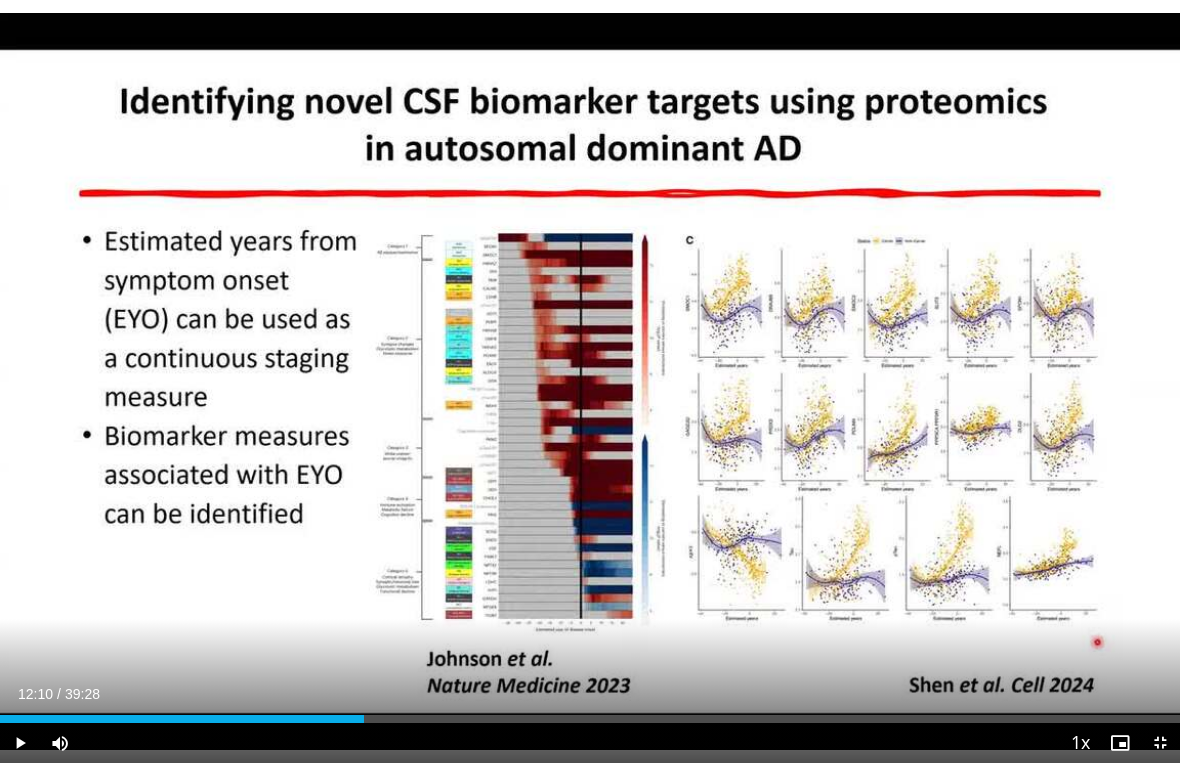 click at bounding box center (20, 743) 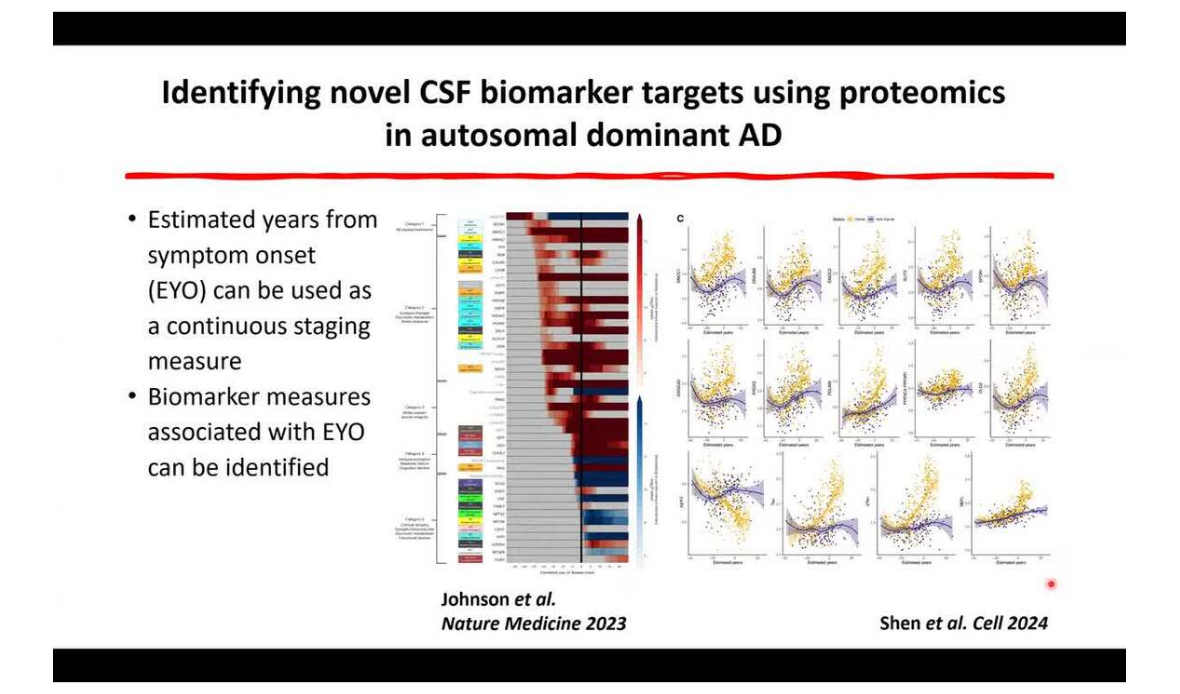 scroll, scrollTop: 94, scrollLeft: 0, axis: vertical 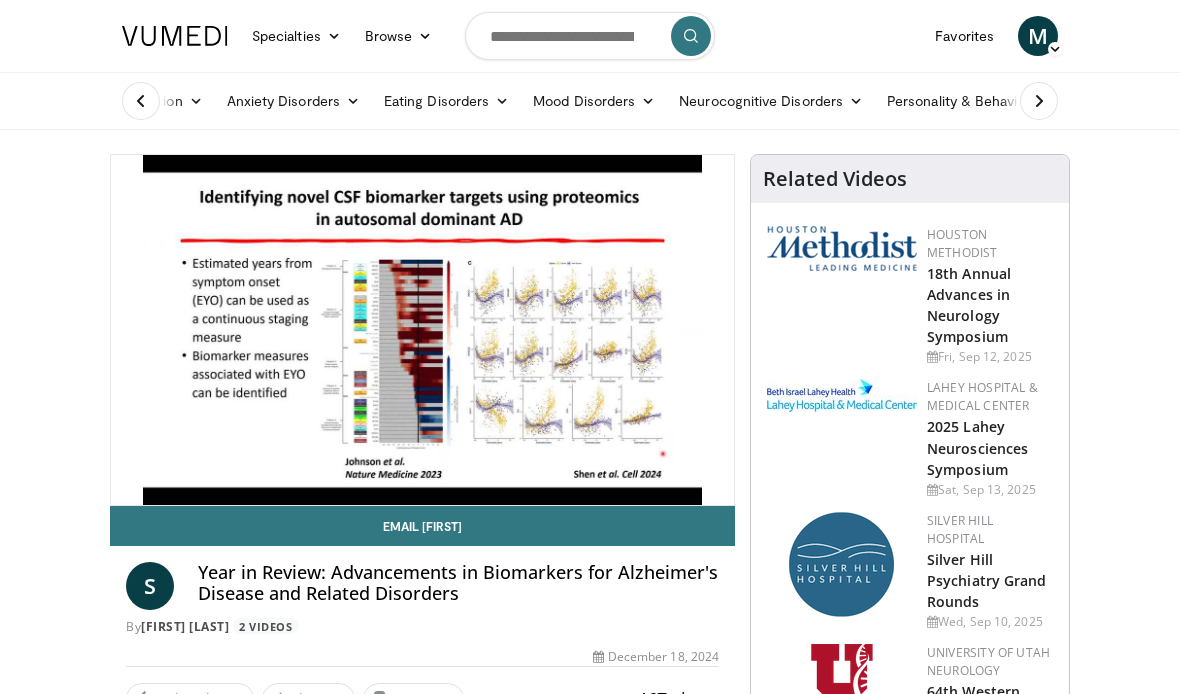 click on "467 views
December 18, 2024" at bounding box center [422, 657] 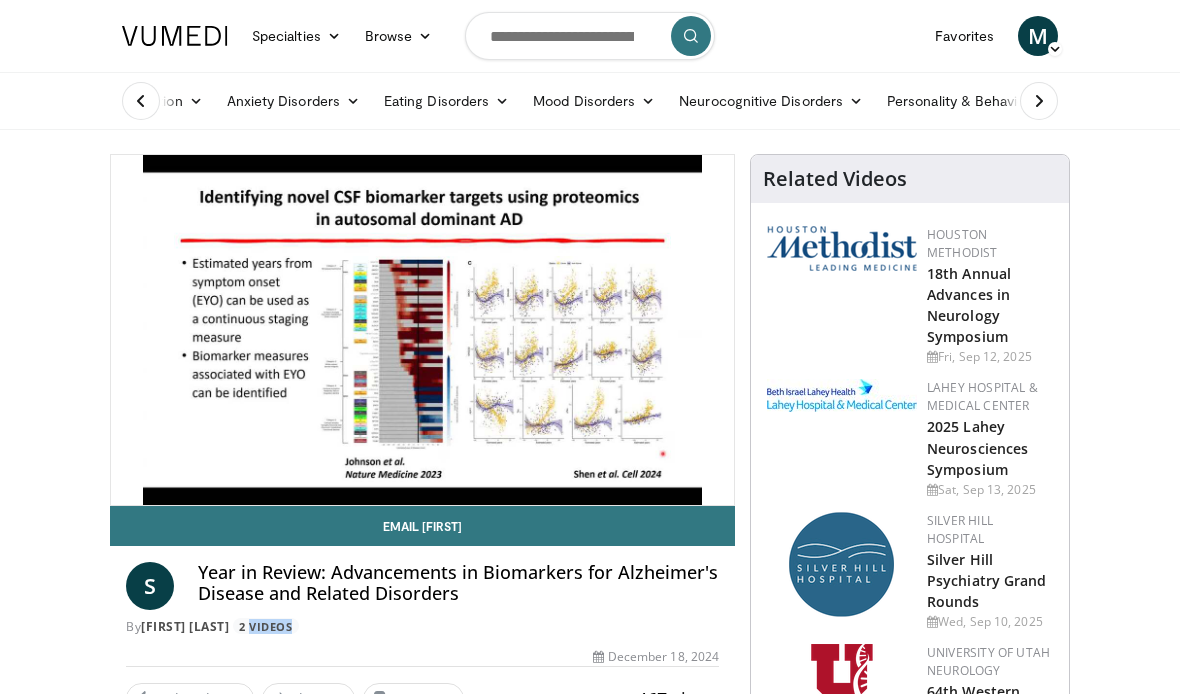 click on "10 seconds
Tap to unmute" at bounding box center (422, 330) 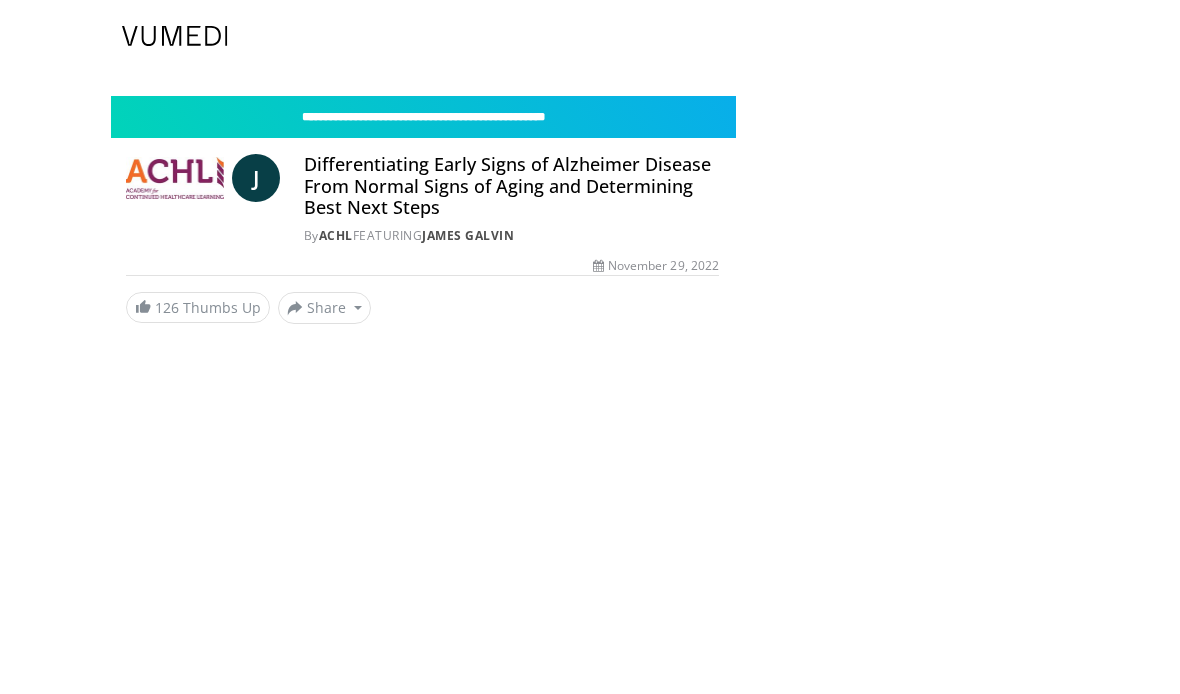 scroll, scrollTop: 0, scrollLeft: 0, axis: both 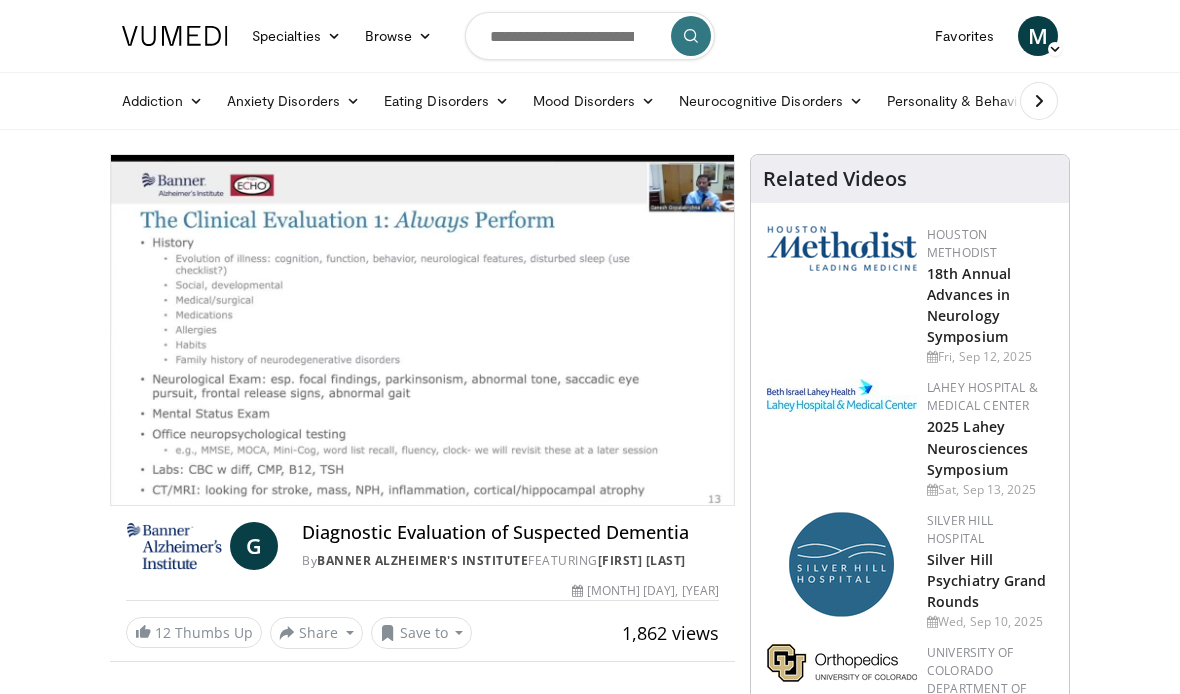 click at bounding box center (714, 525) 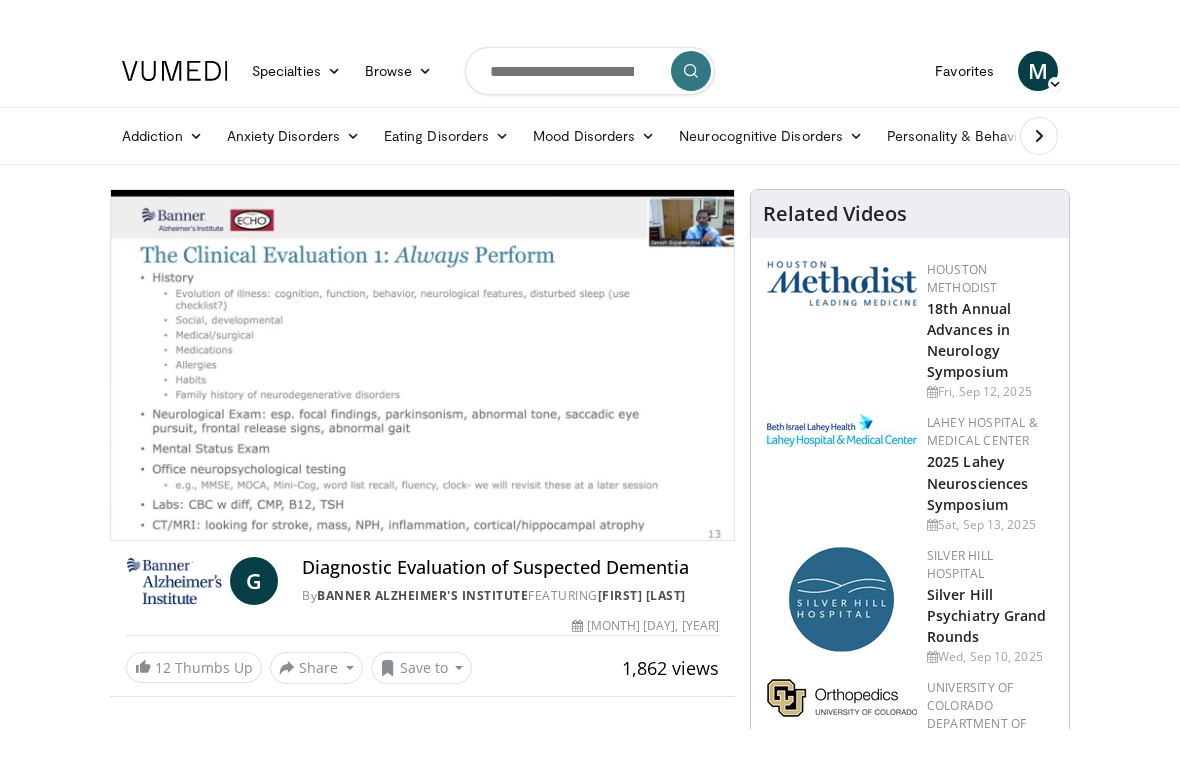 scroll, scrollTop: 24, scrollLeft: 0, axis: vertical 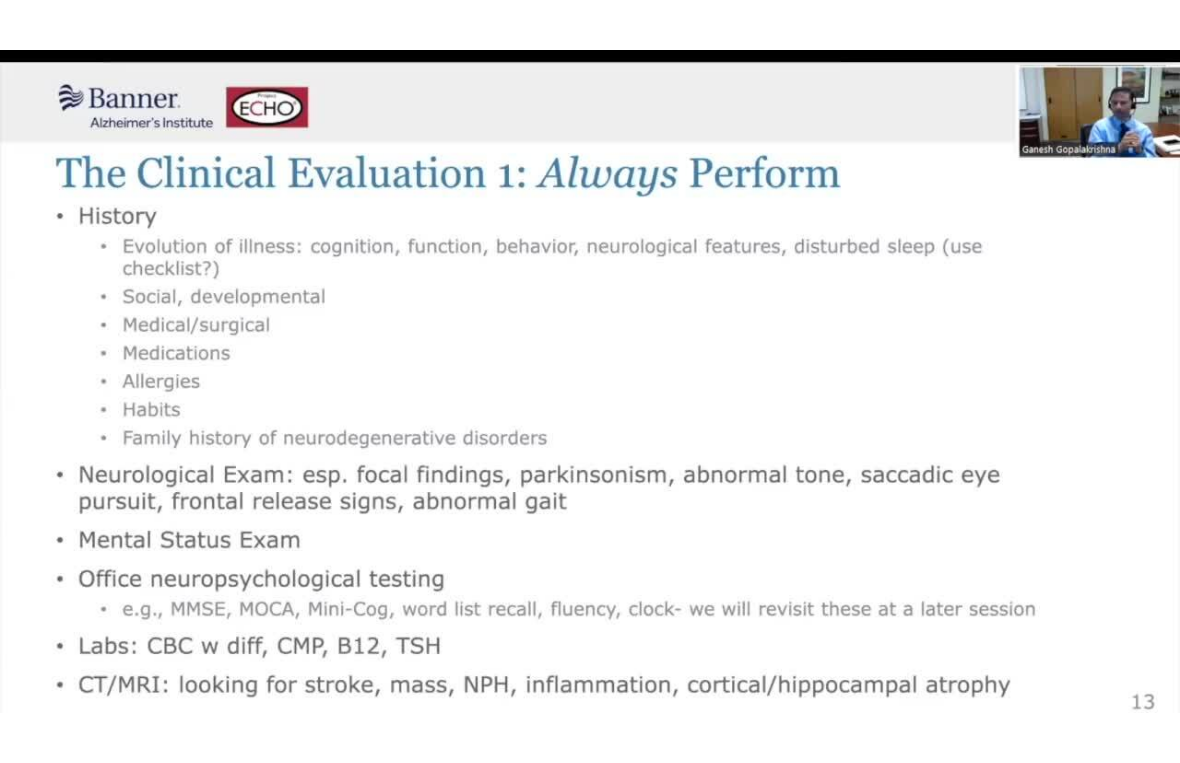 click on "10 seconds
Tap to unmute" at bounding box center [590, 381] 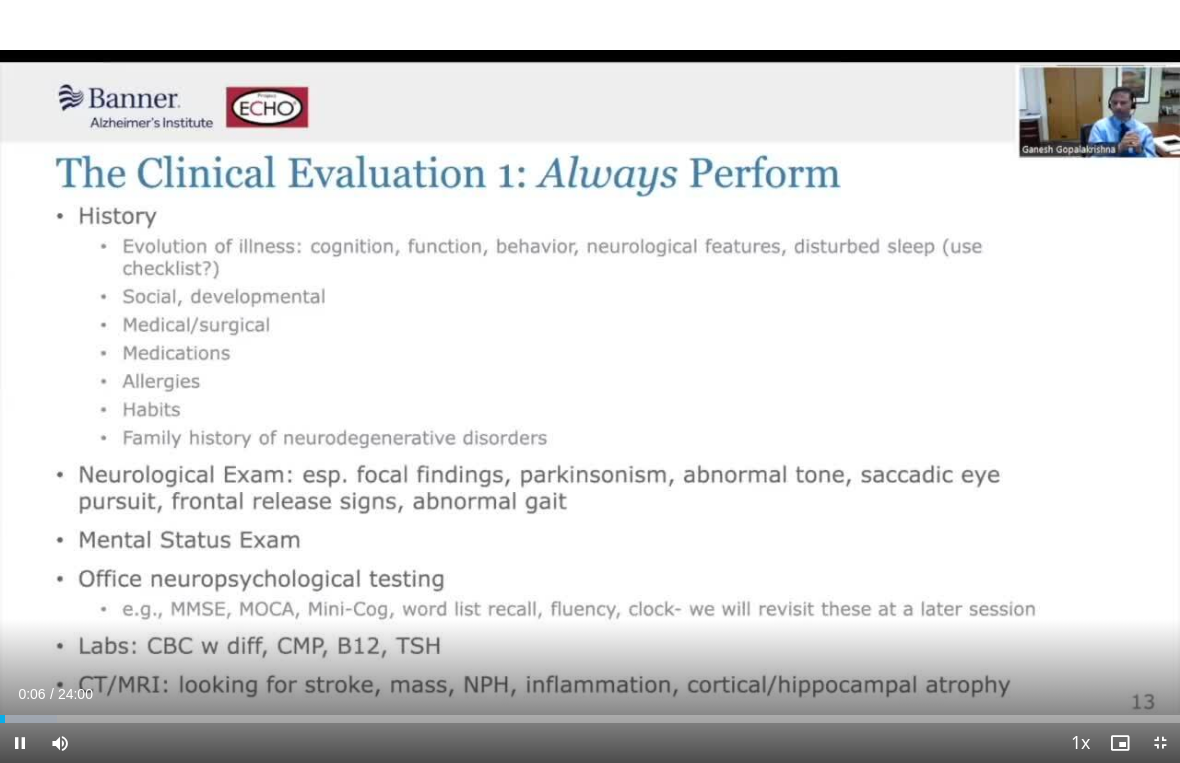 click on "10 seconds
Tap to unmute" at bounding box center (590, 381) 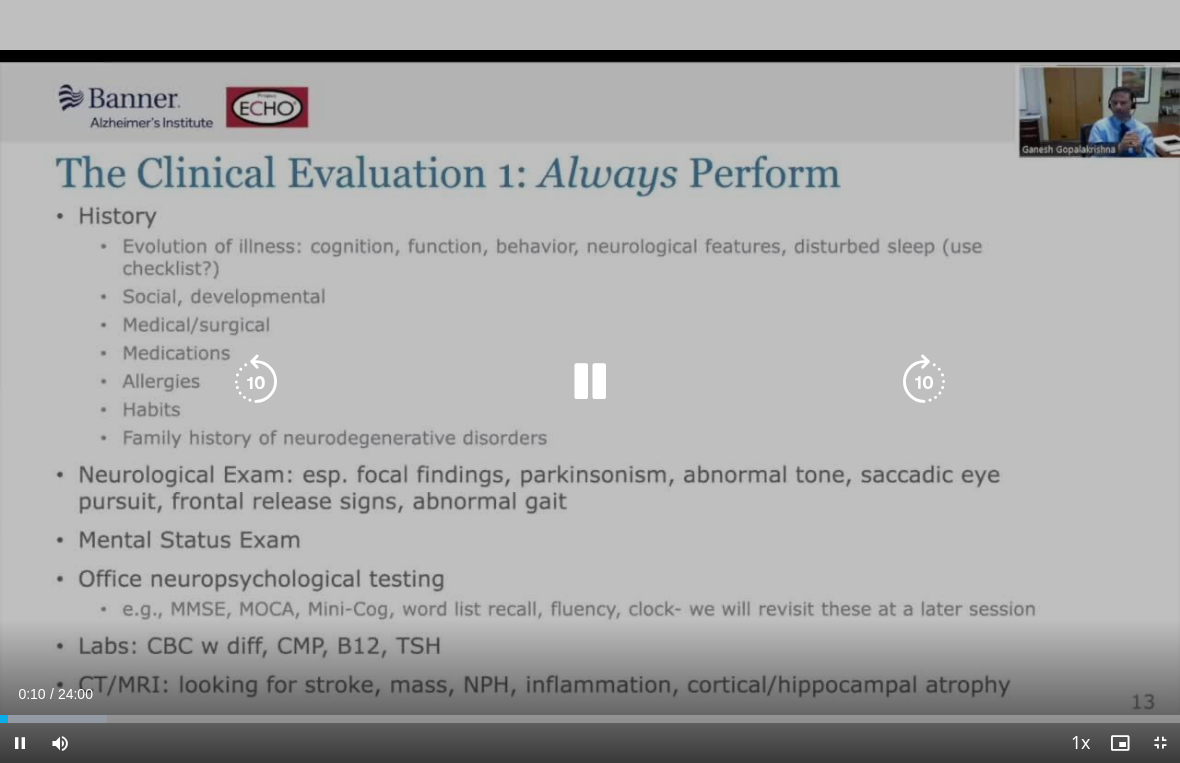 click on "10 seconds
Tap to unmute" at bounding box center [590, 381] 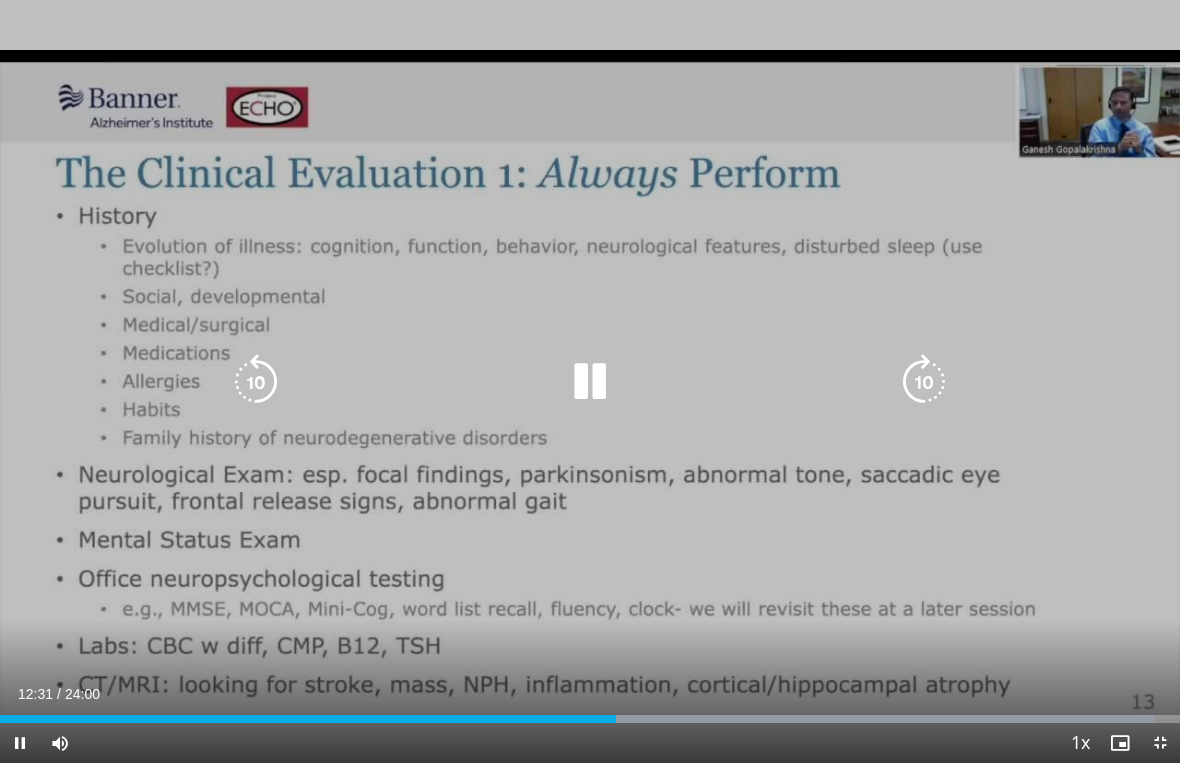 click at bounding box center (20, 743) 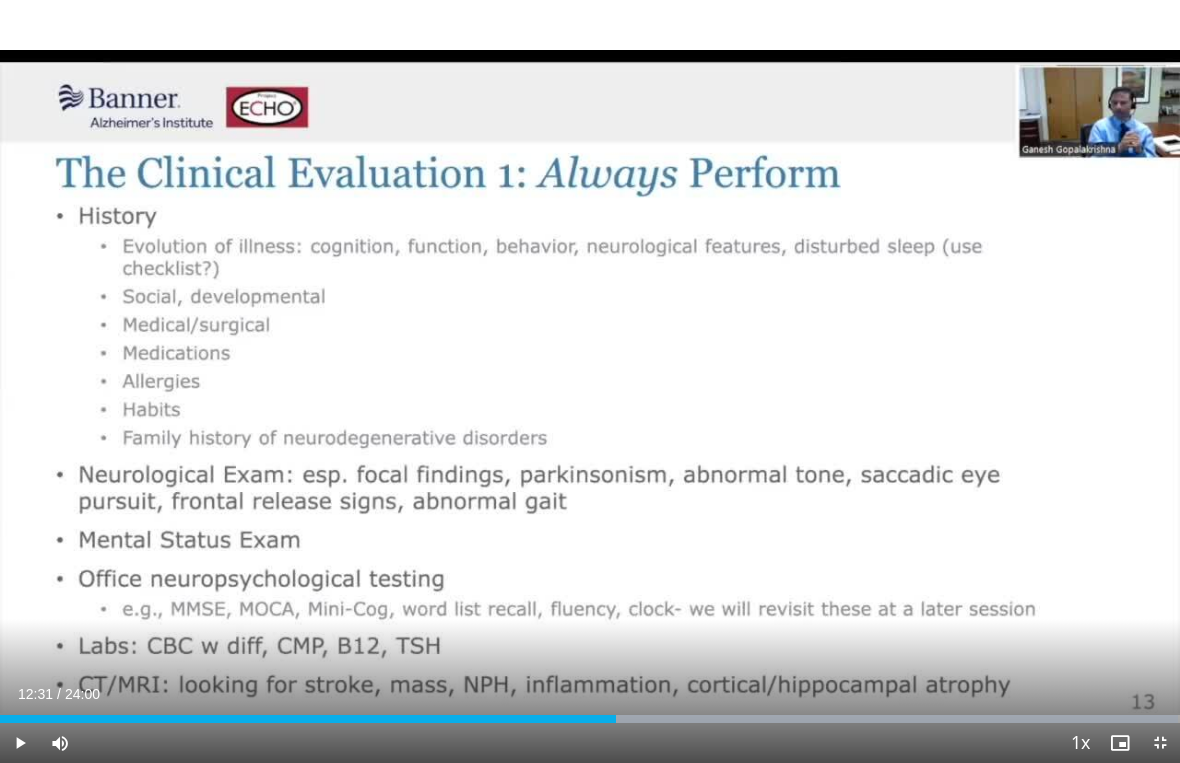 click on "10 seconds
Tap to unmute" at bounding box center (590, 381) 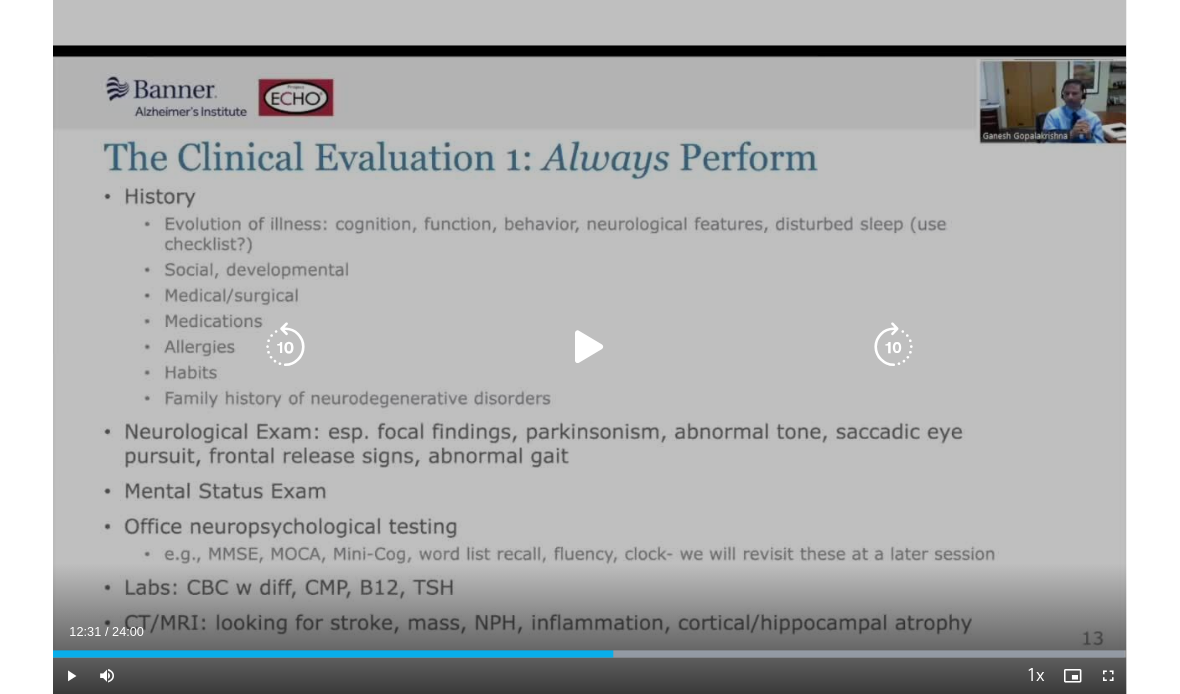 scroll, scrollTop: 0, scrollLeft: 0, axis: both 